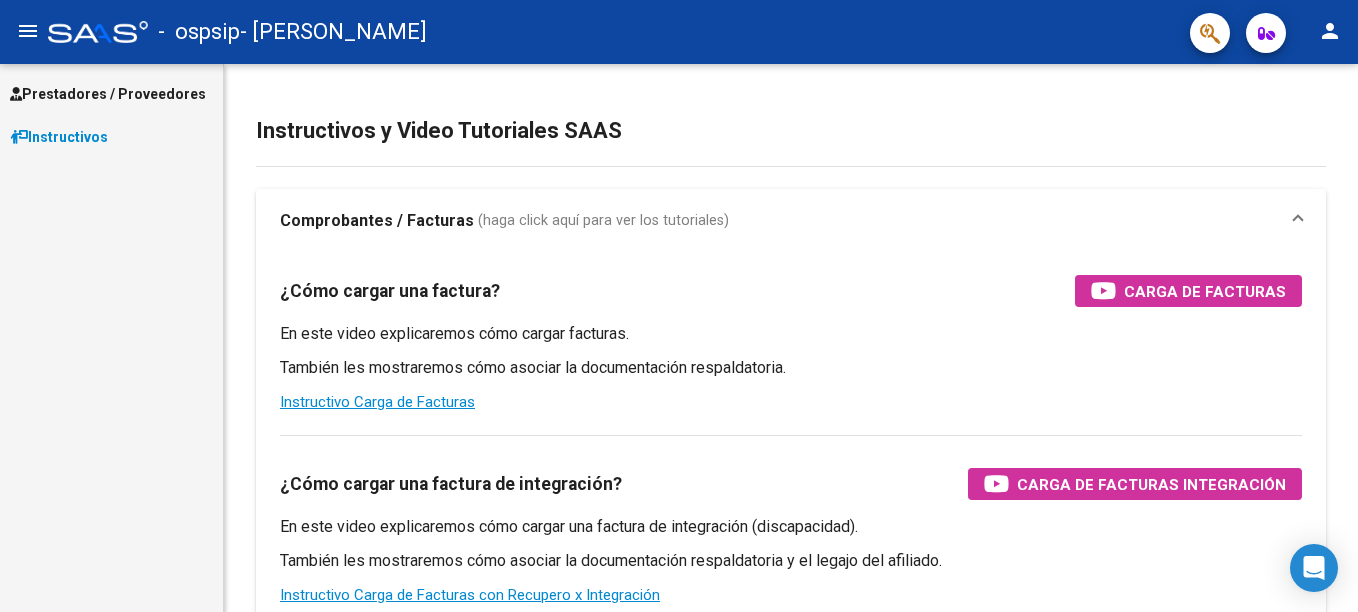 scroll, scrollTop: 0, scrollLeft: 0, axis: both 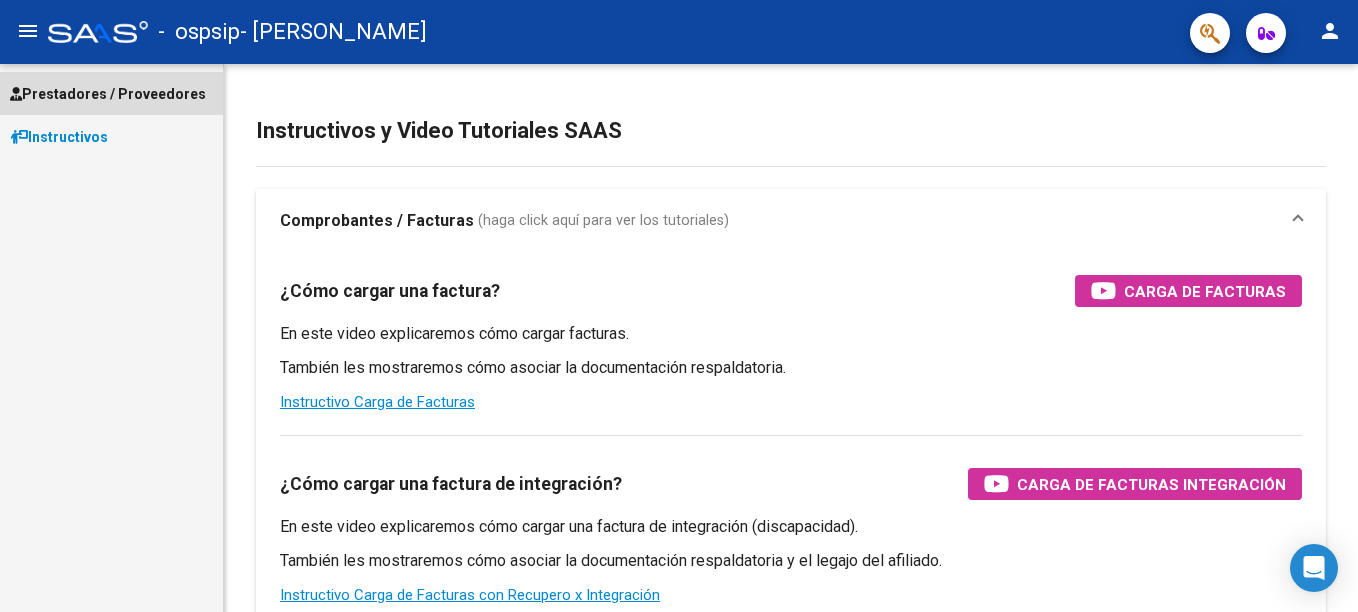 click on "Prestadores / Proveedores" at bounding box center (108, 94) 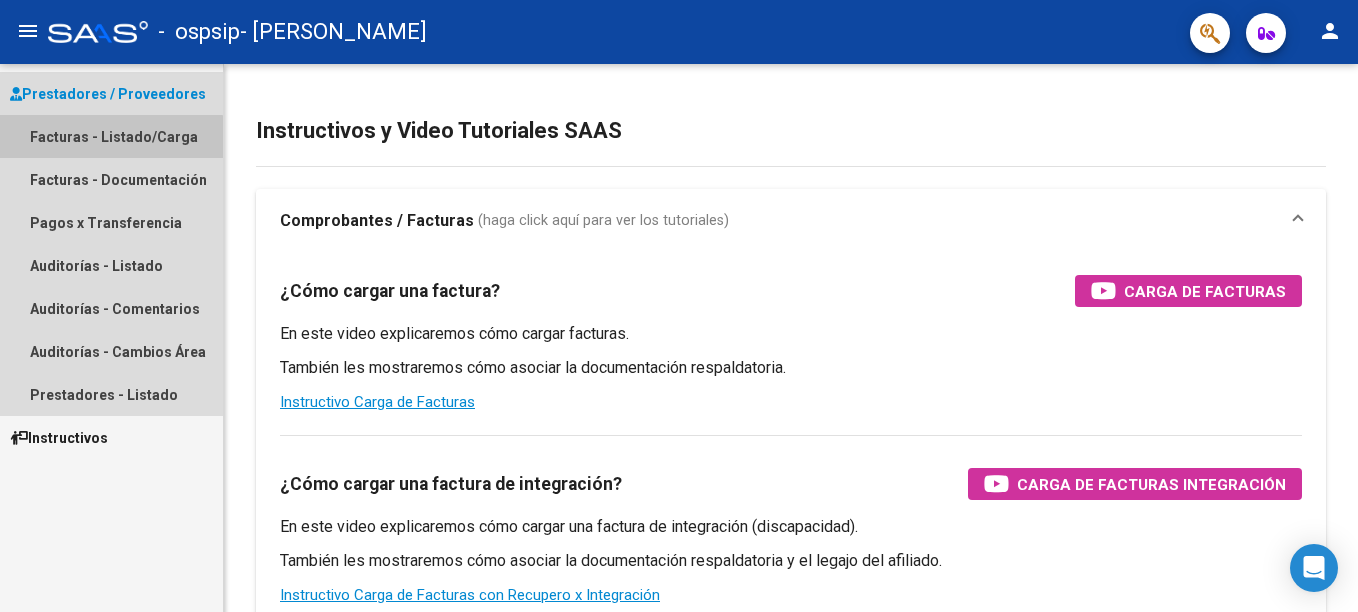 click on "Facturas - Listado/Carga" at bounding box center (111, 136) 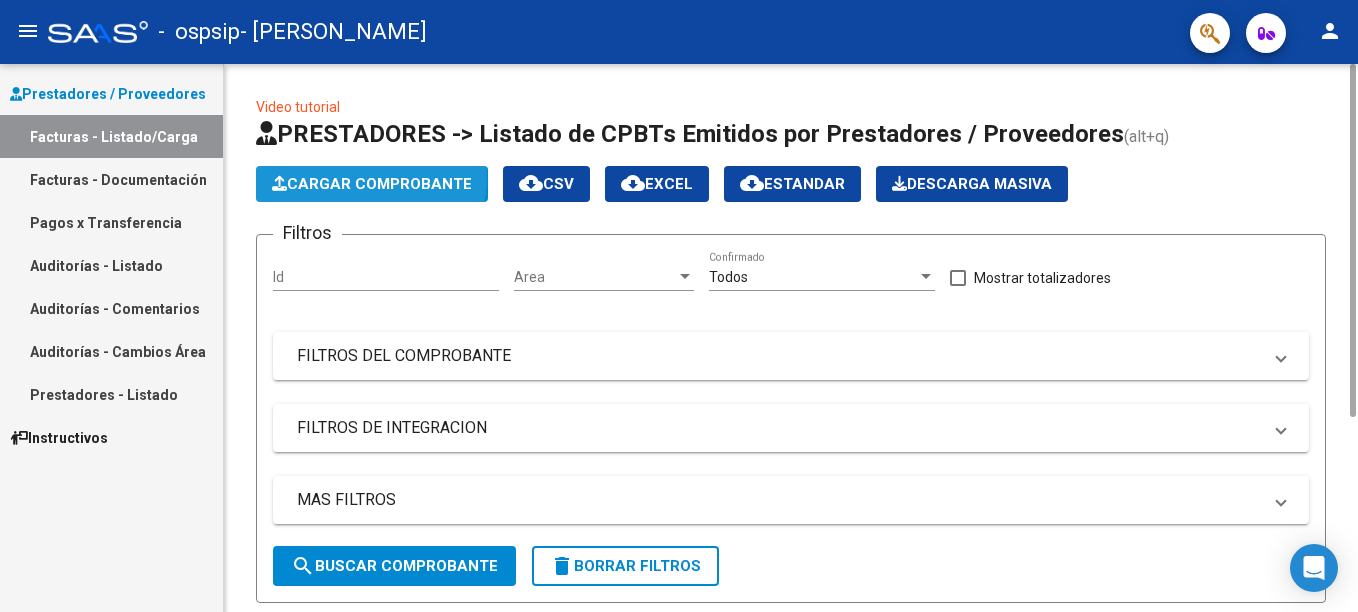click on "Cargar Comprobante" 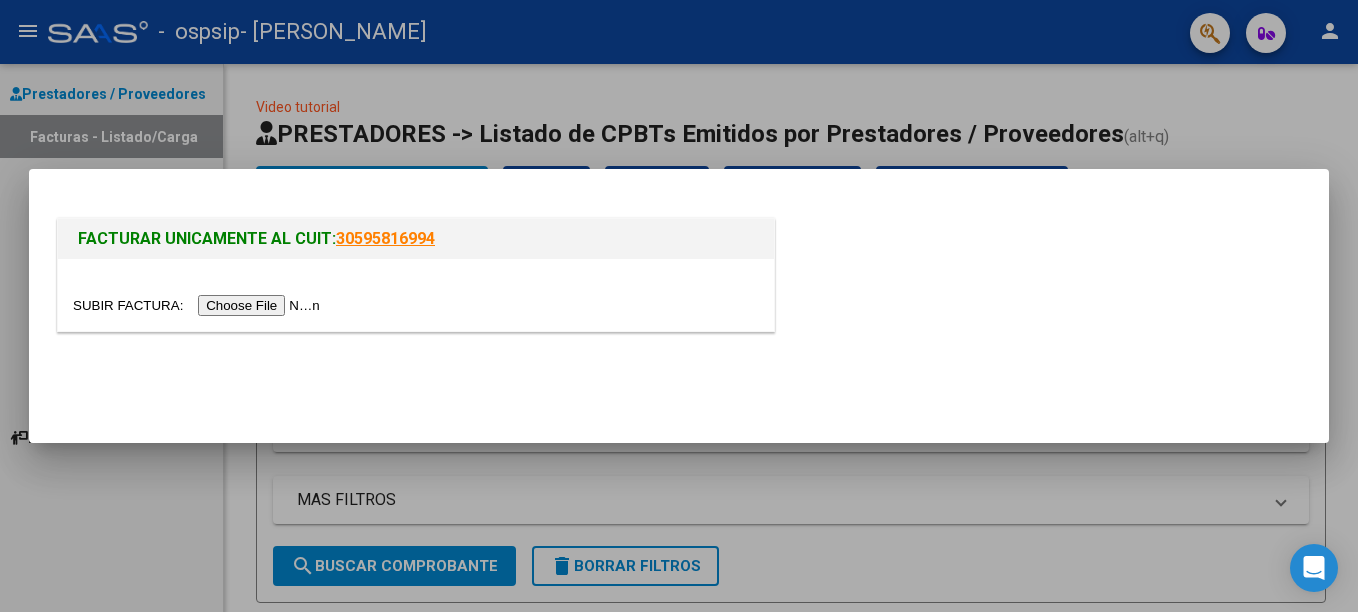 click at bounding box center [199, 305] 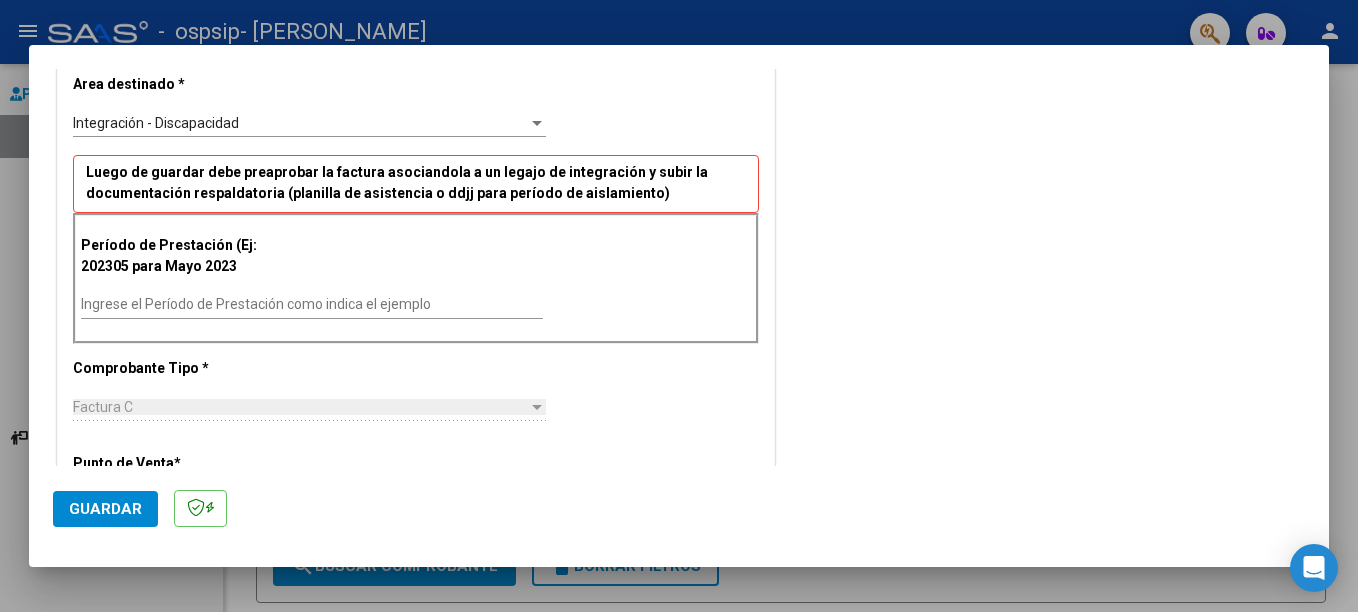 scroll, scrollTop: 402, scrollLeft: 0, axis: vertical 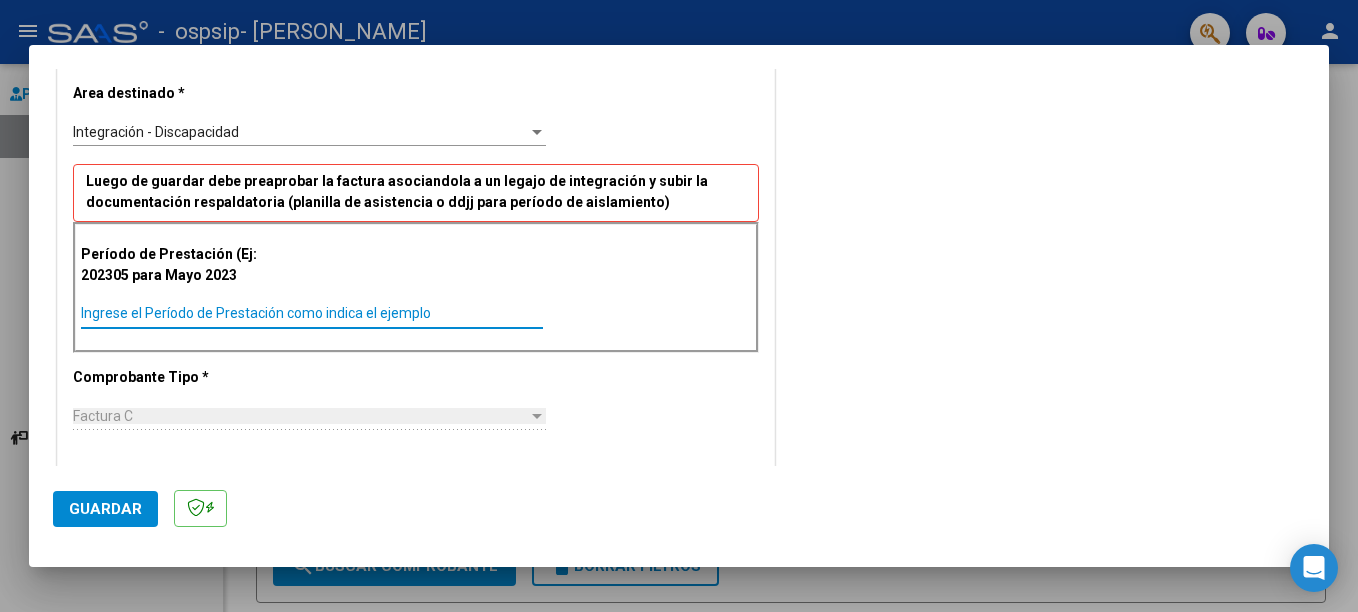 click on "Ingrese el Período de Prestación como indica el ejemplo" at bounding box center (312, 313) 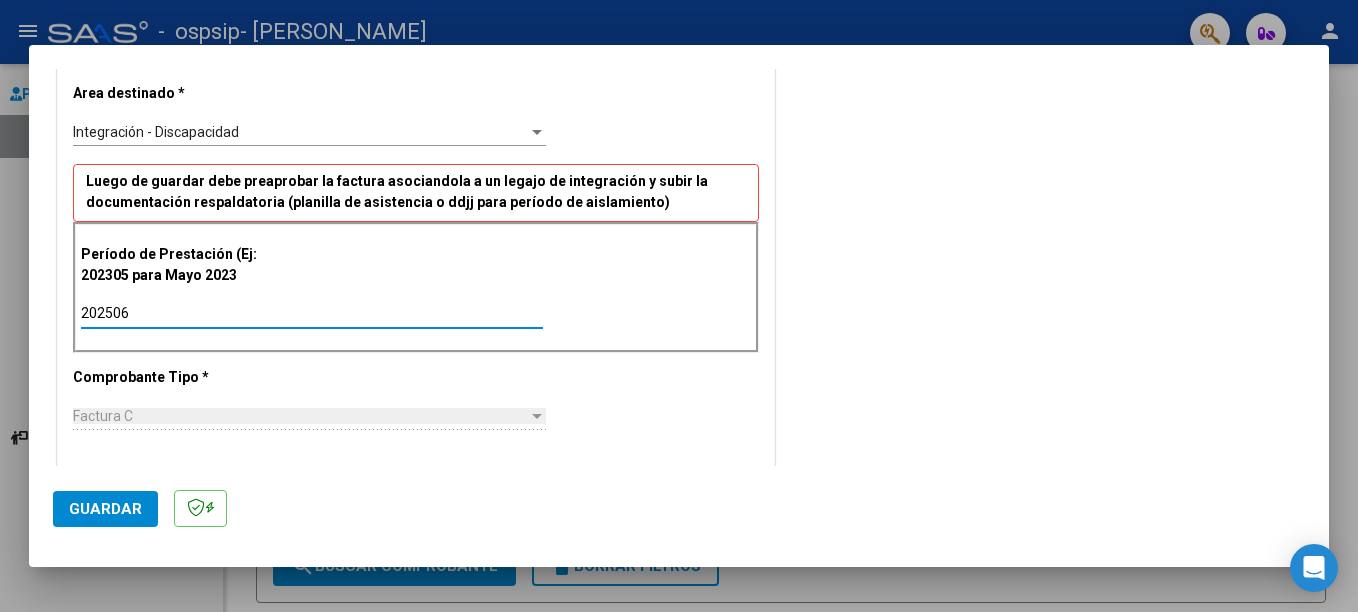 type on "202506" 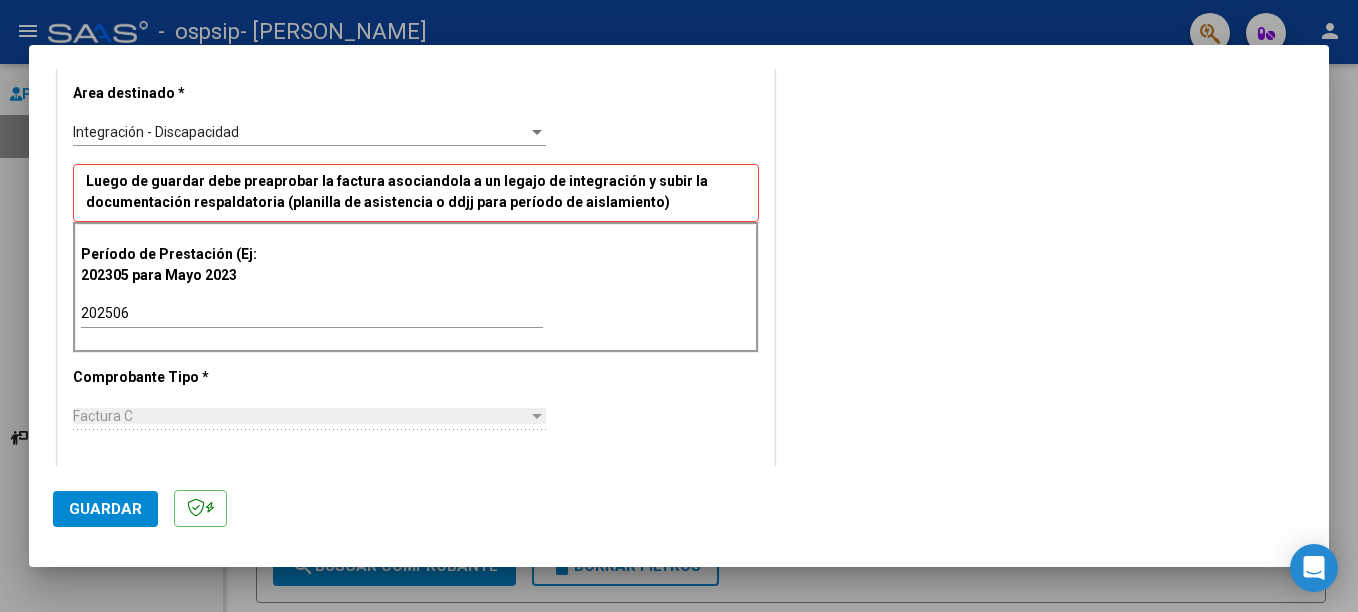 click on "Período de Prestación (Ej: 202305 para Mayo 2023    202506 Ingrese el Período de Prestación como indica el ejemplo" at bounding box center [416, 287] 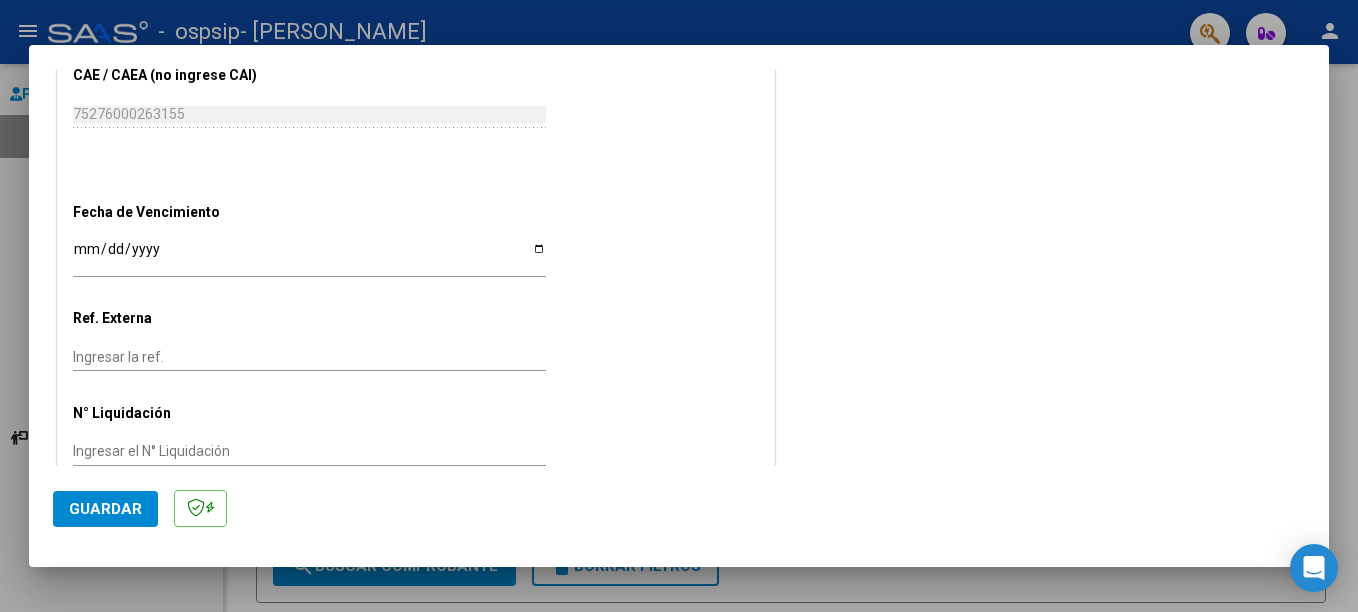 scroll, scrollTop: 1193, scrollLeft: 0, axis: vertical 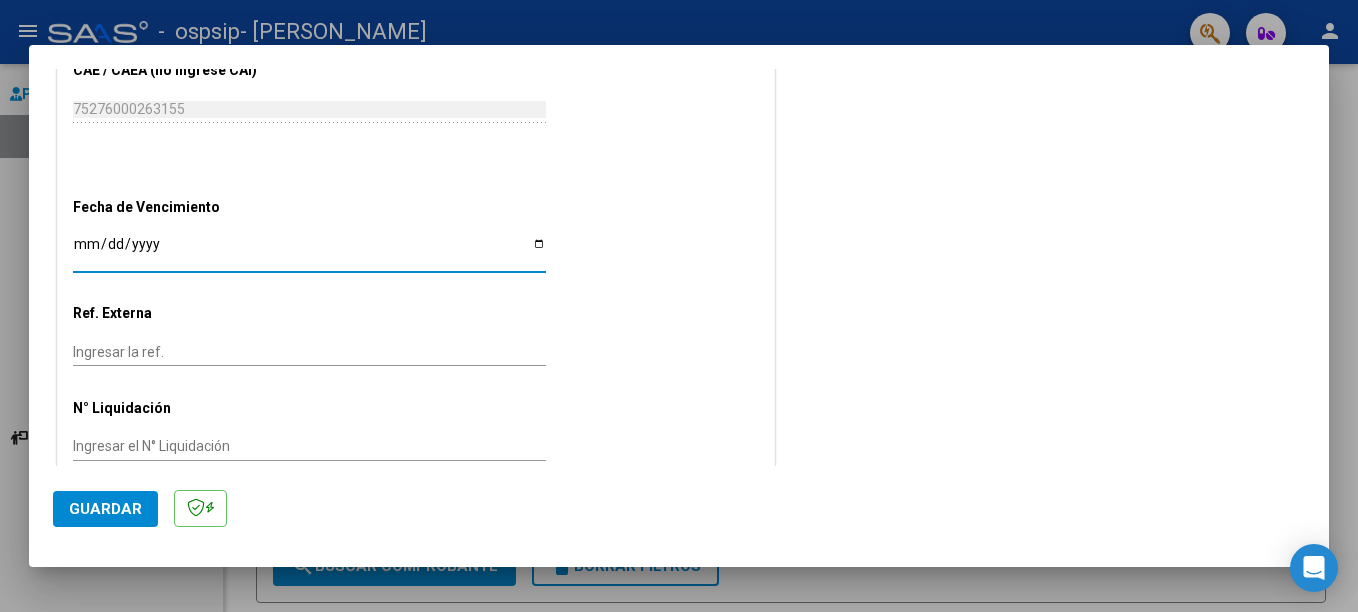 click on "Ingresar la fecha" at bounding box center [309, 251] 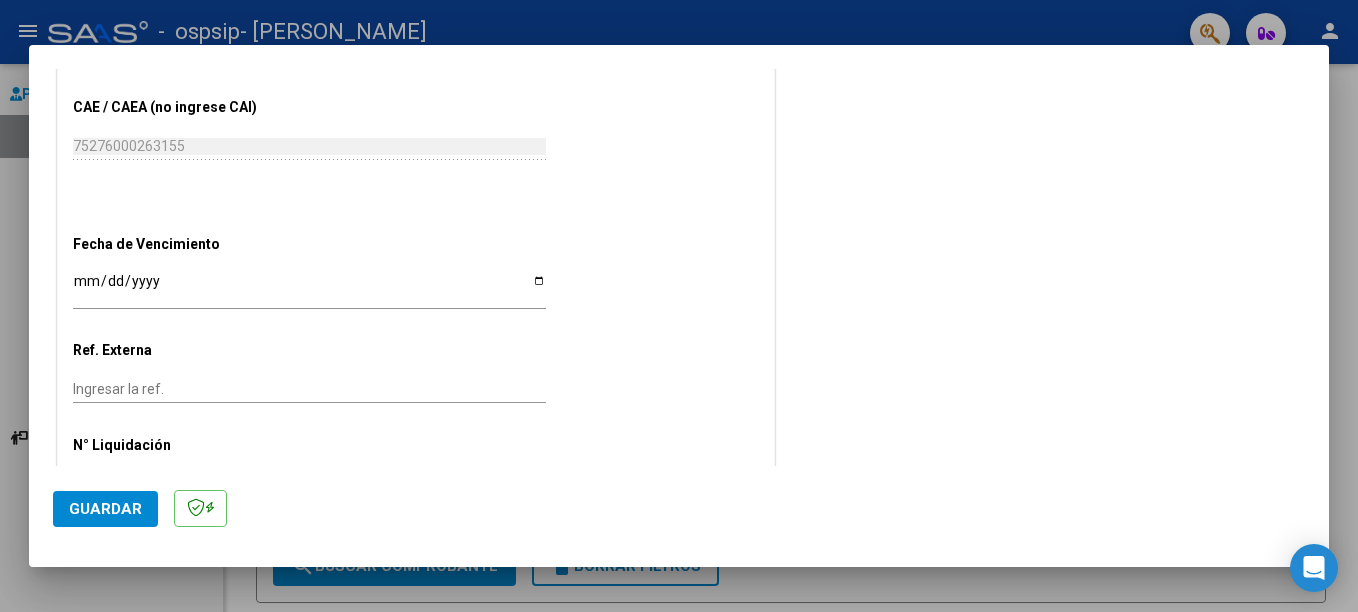 scroll, scrollTop: 1160, scrollLeft: 0, axis: vertical 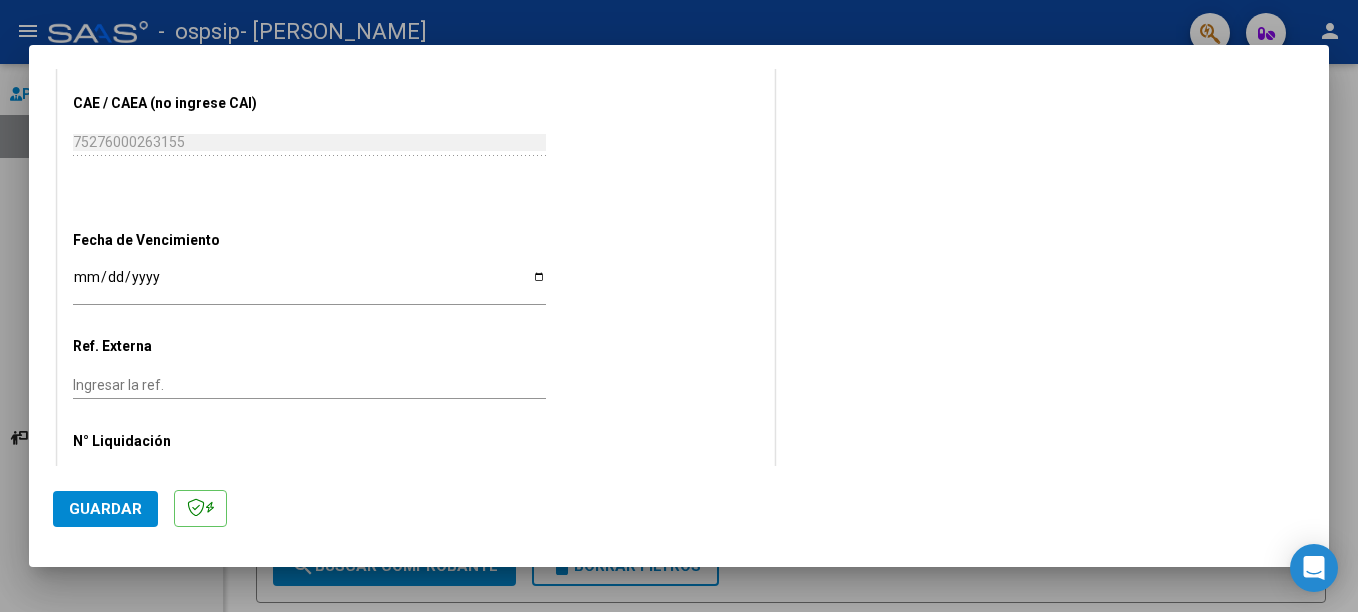 click on "Ingresar la fecha" at bounding box center (309, 284) 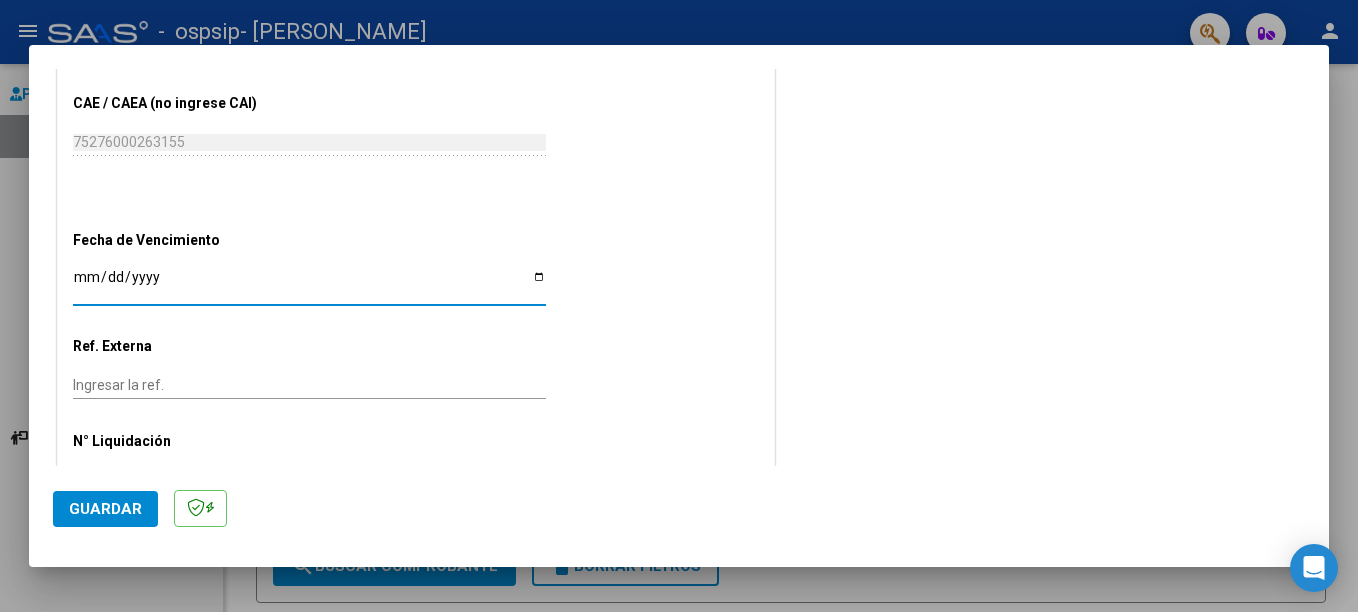 type on "[DATE]" 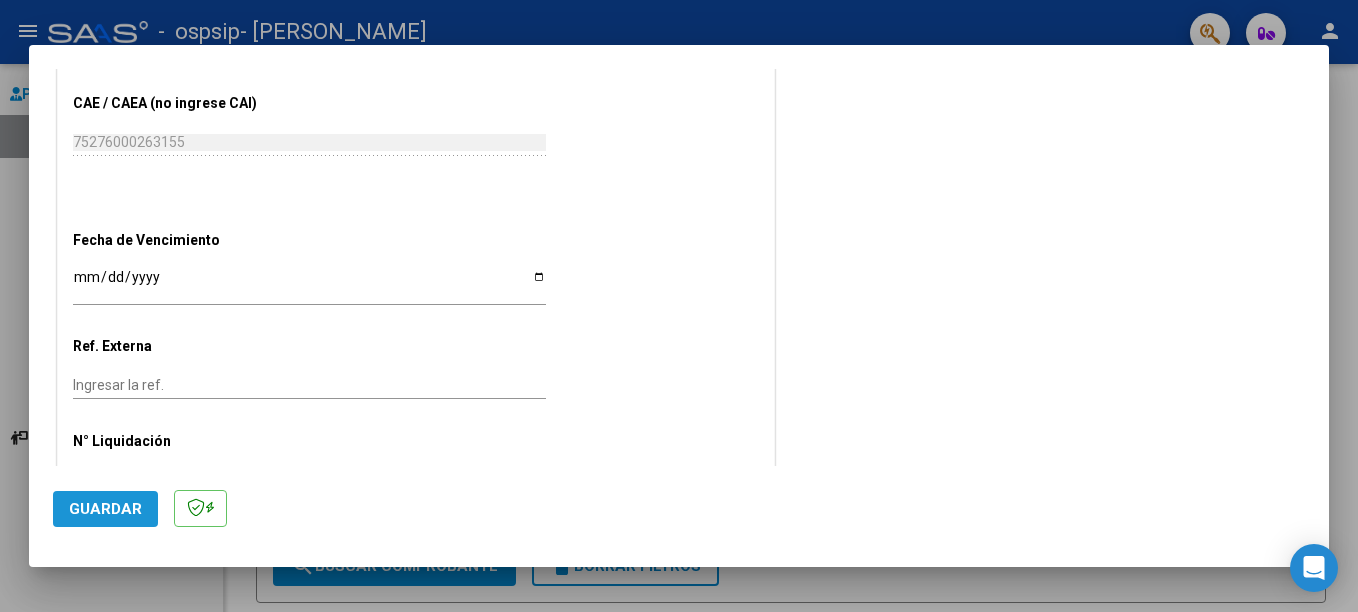 click on "Guardar" 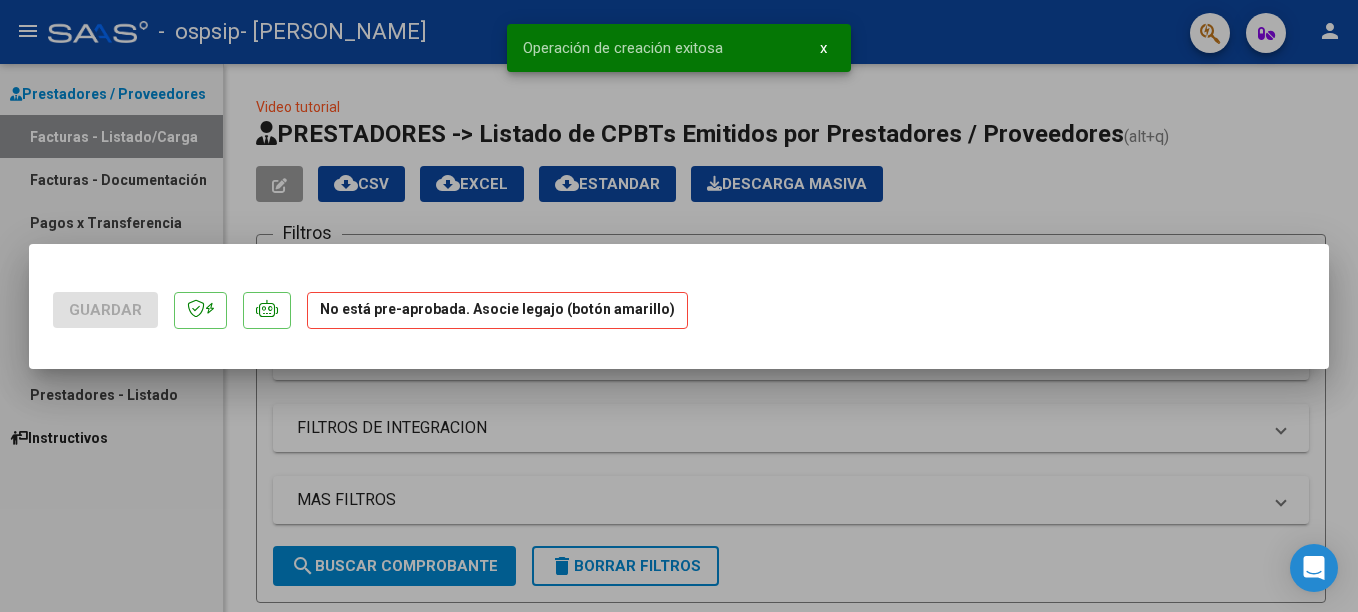 scroll, scrollTop: 0, scrollLeft: 0, axis: both 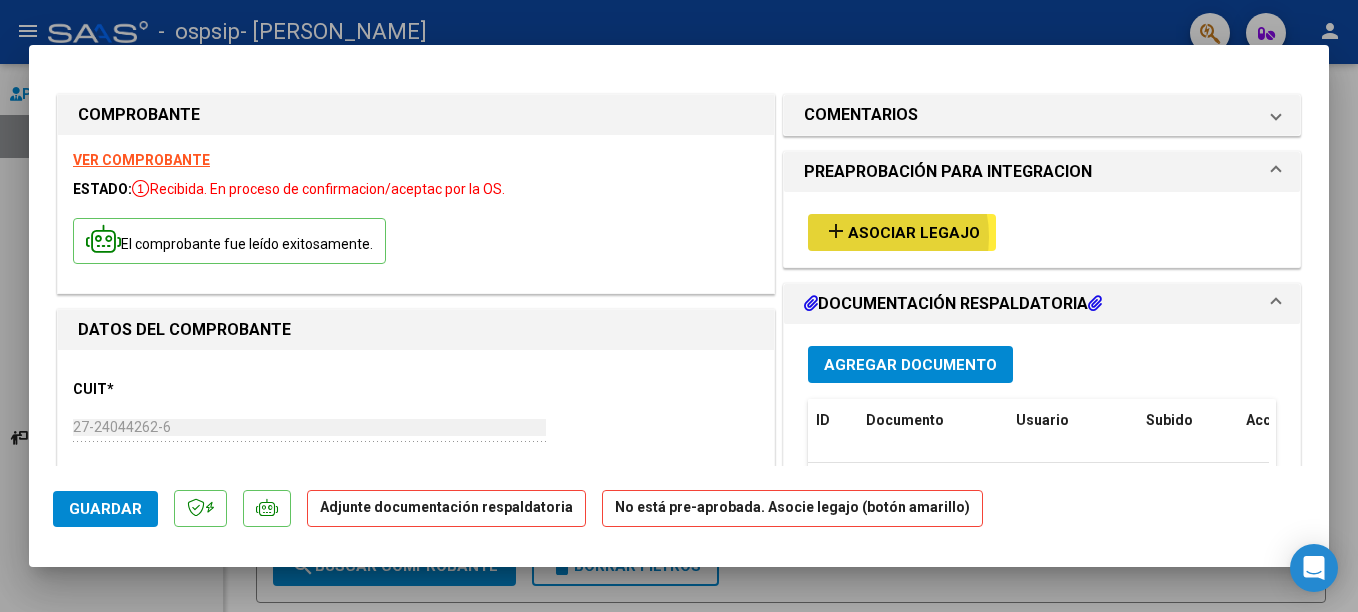 click on "Asociar Legajo" at bounding box center [914, 233] 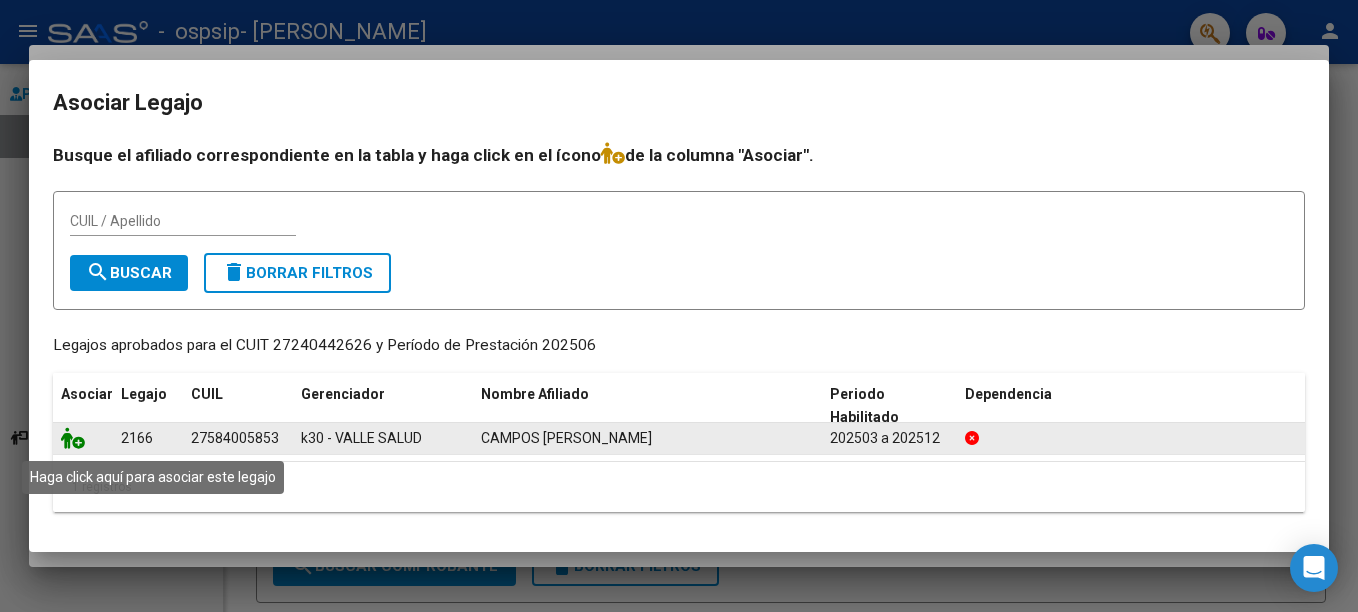 click 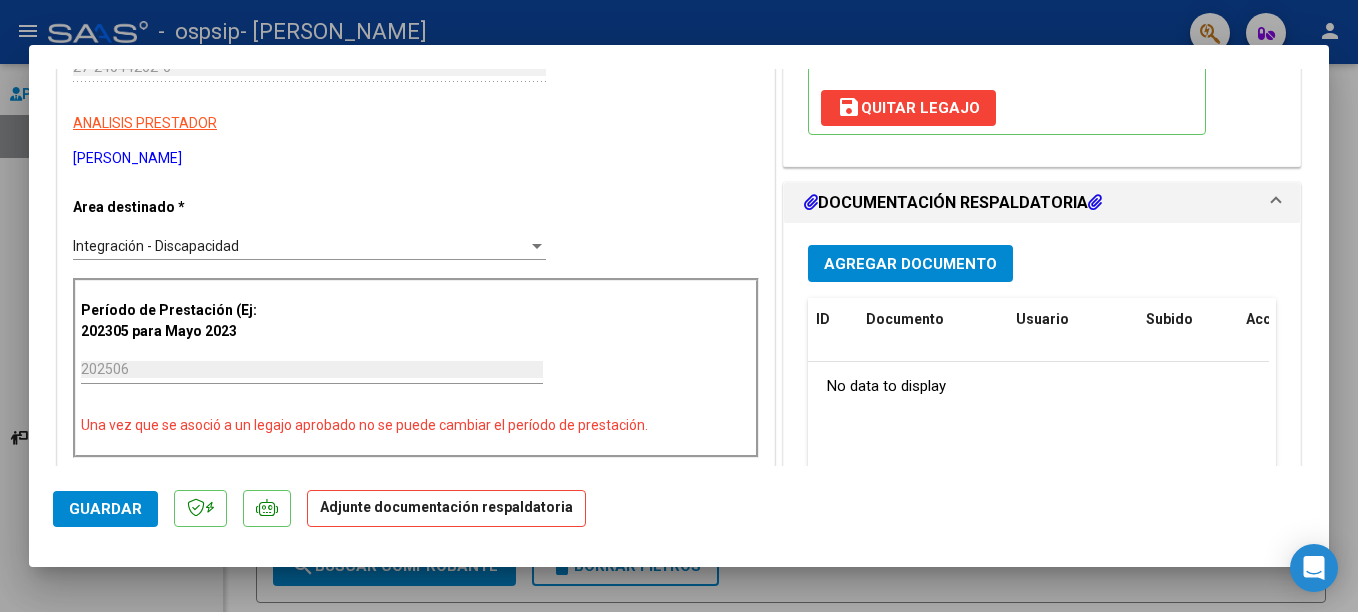 scroll, scrollTop: 404, scrollLeft: 0, axis: vertical 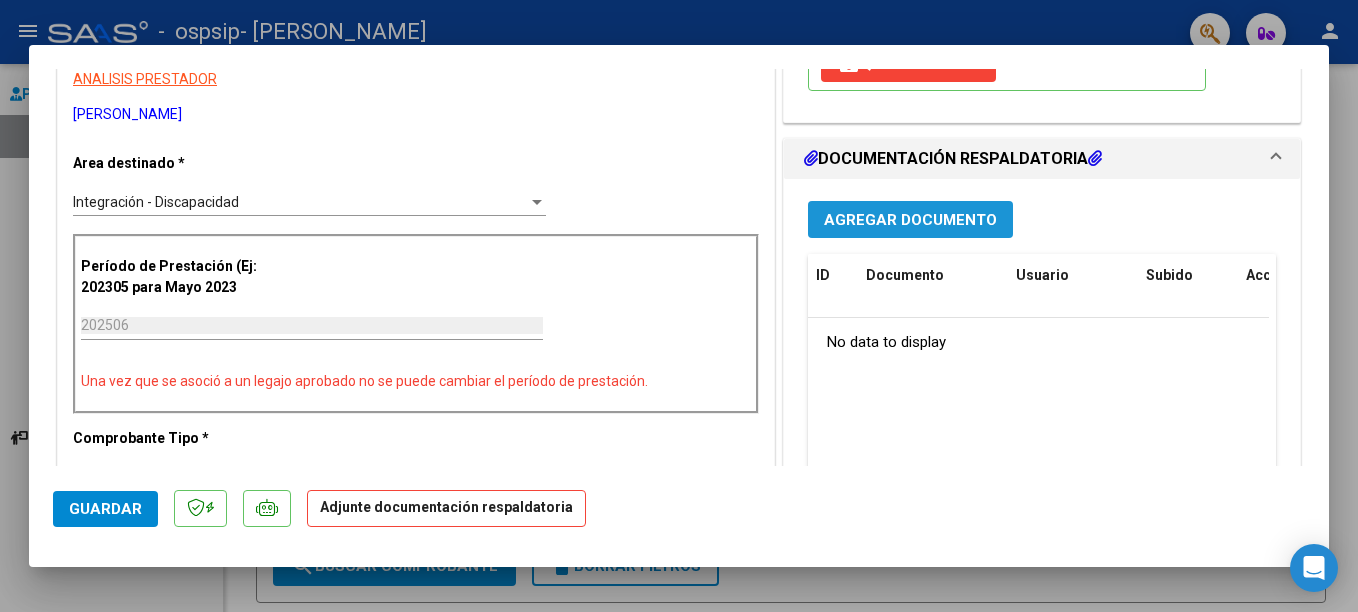 click on "Agregar Documento" at bounding box center (910, 219) 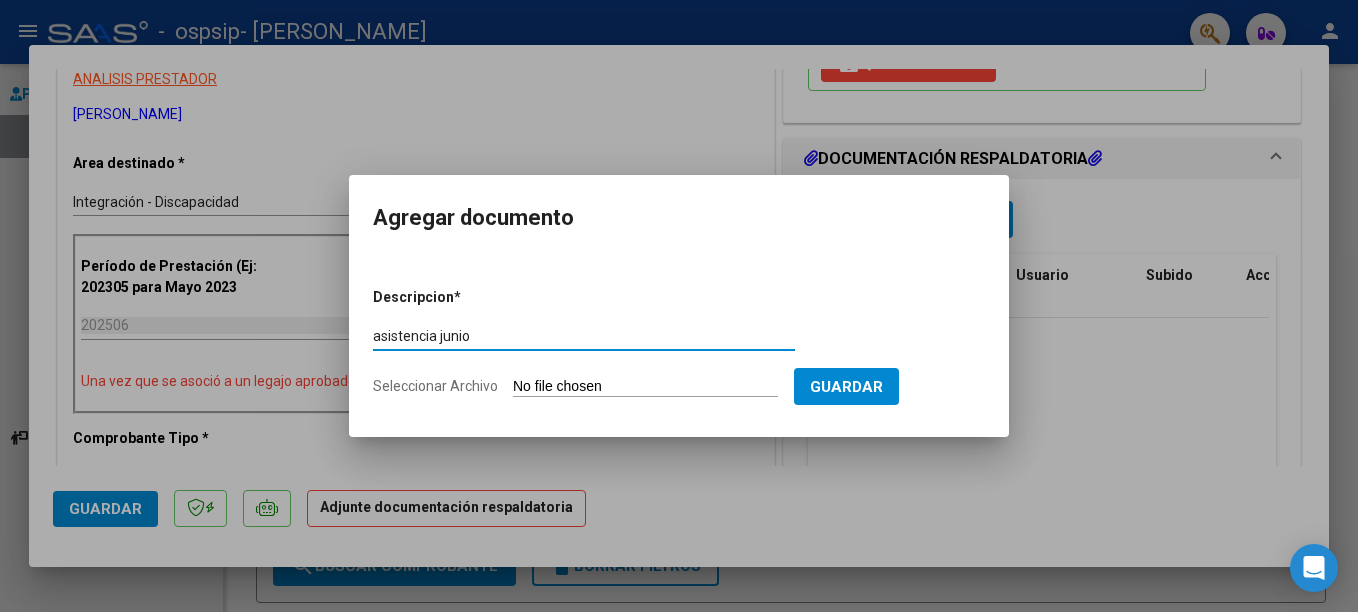 type on "asistencia junio" 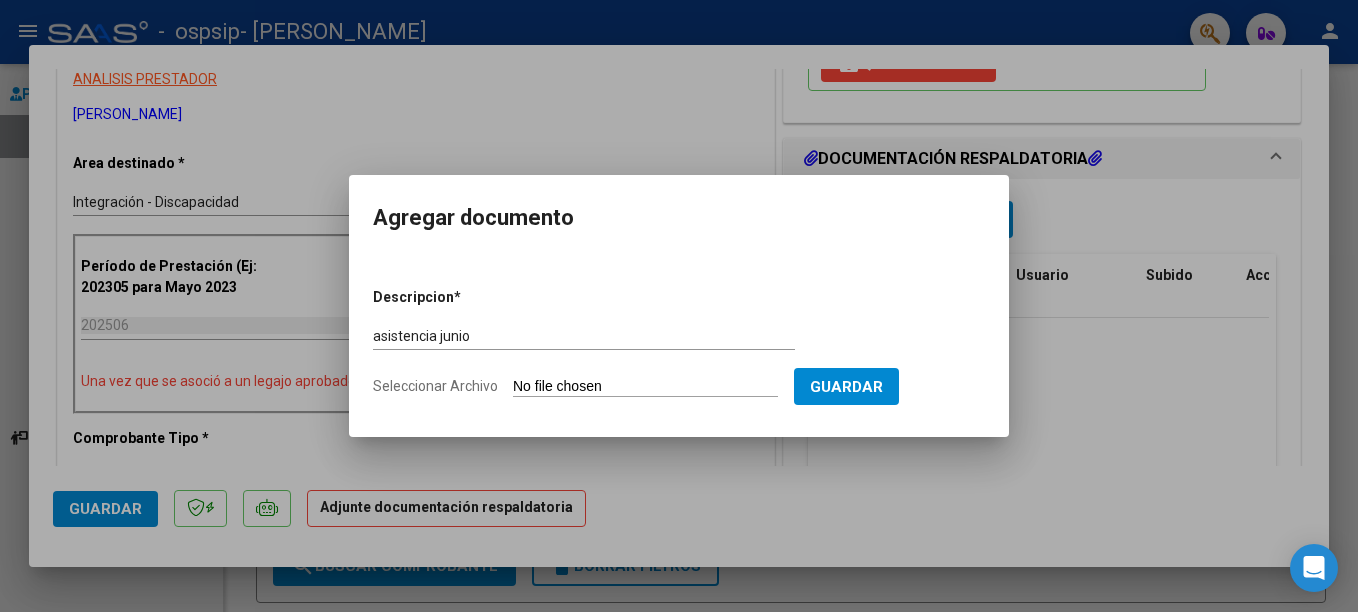 click on "Seleccionar Archivo" at bounding box center [645, 387] 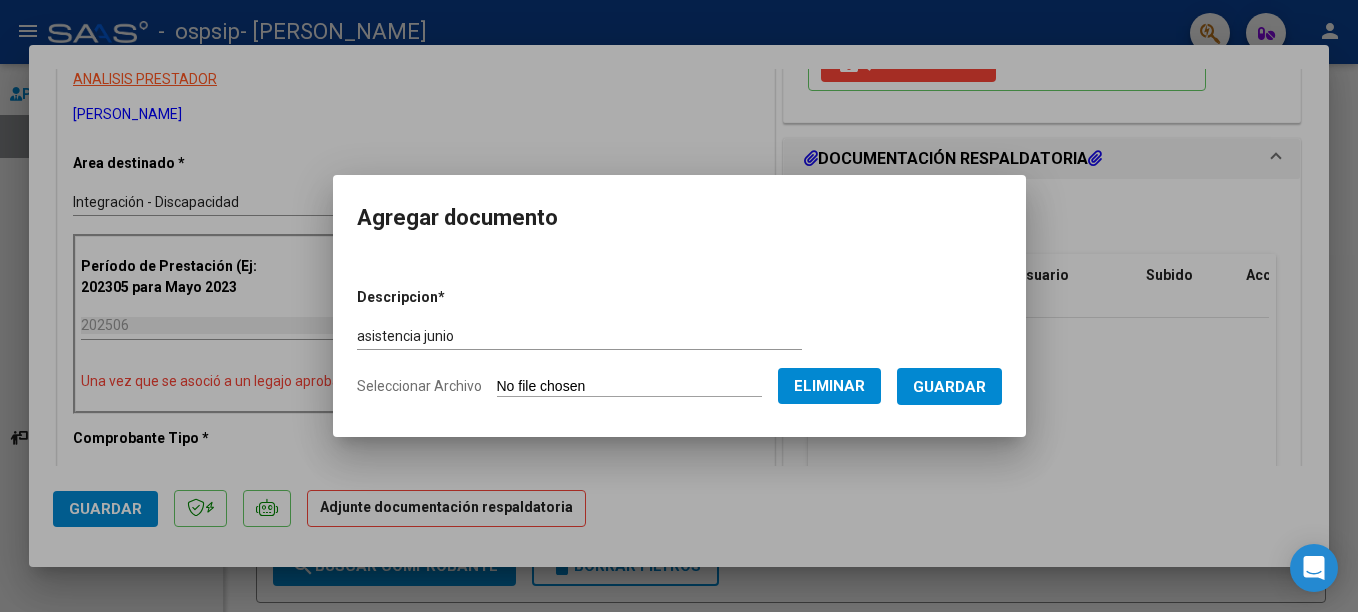 click on "Guardar" at bounding box center (949, 386) 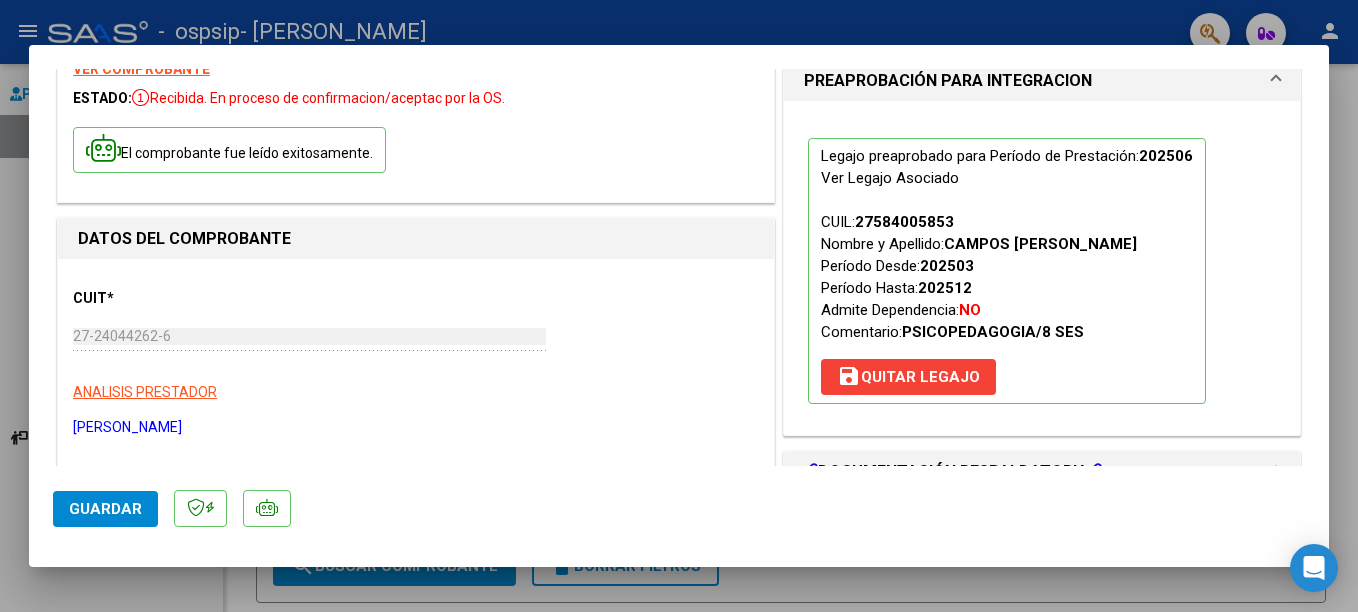 scroll, scrollTop: 0, scrollLeft: 0, axis: both 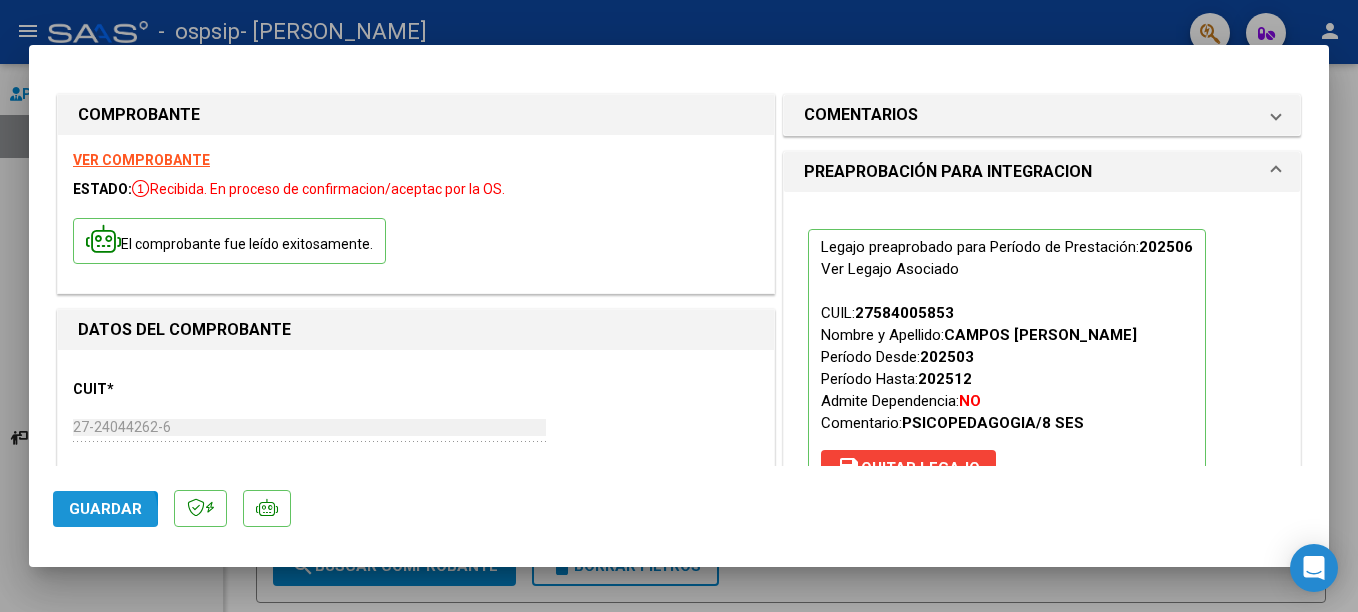 click on "Guardar" 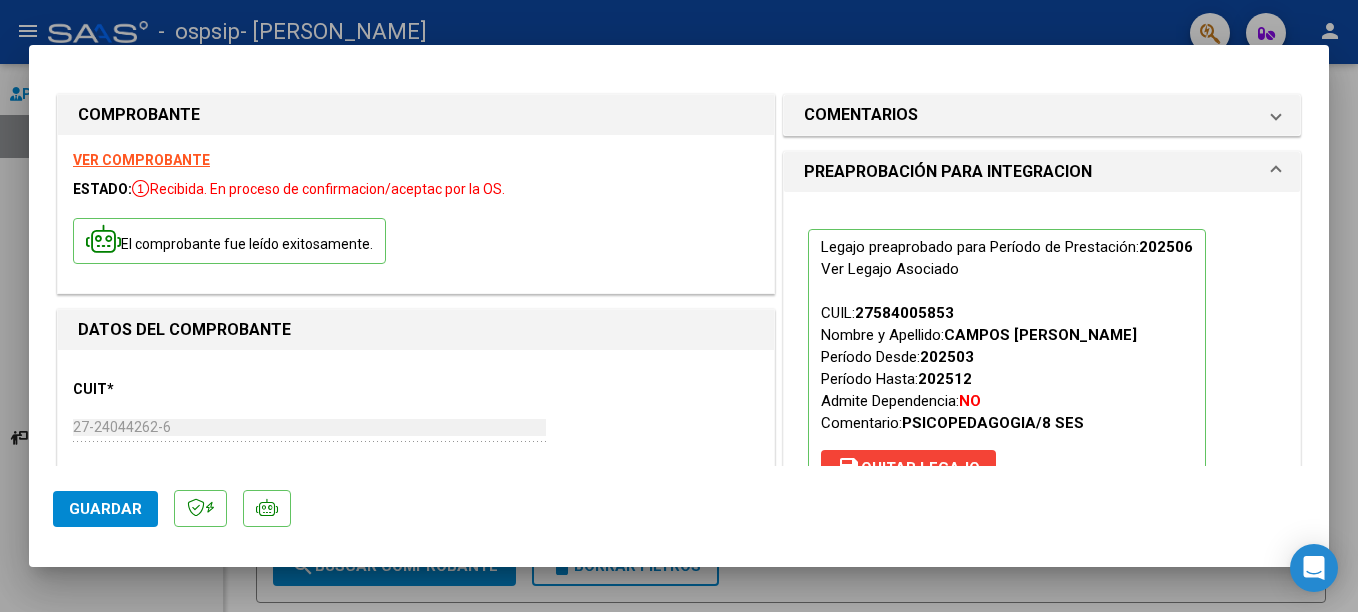 scroll, scrollTop: 40, scrollLeft: 0, axis: vertical 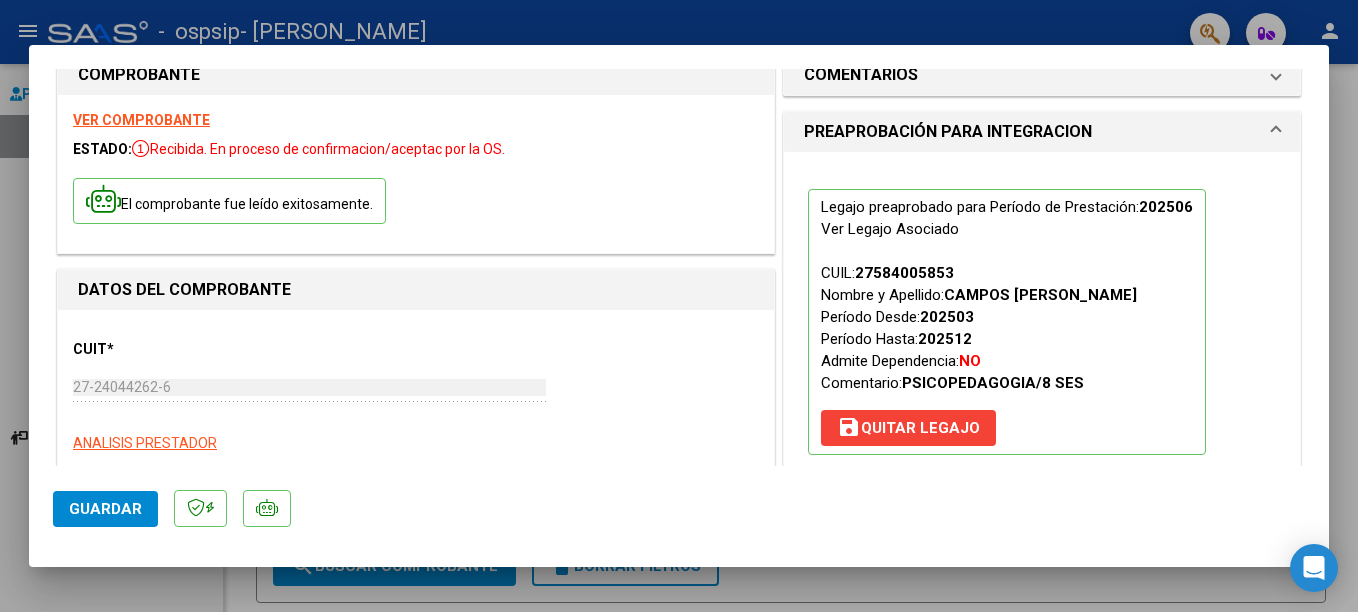 click at bounding box center (679, 306) 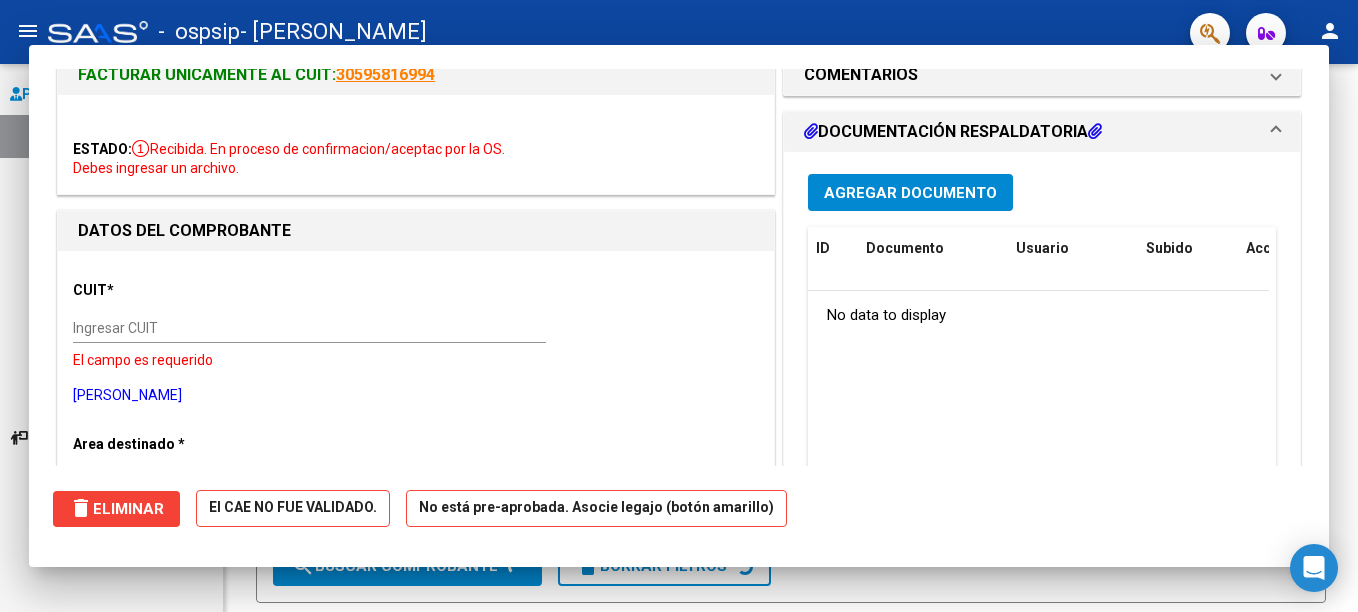scroll, scrollTop: 0, scrollLeft: 0, axis: both 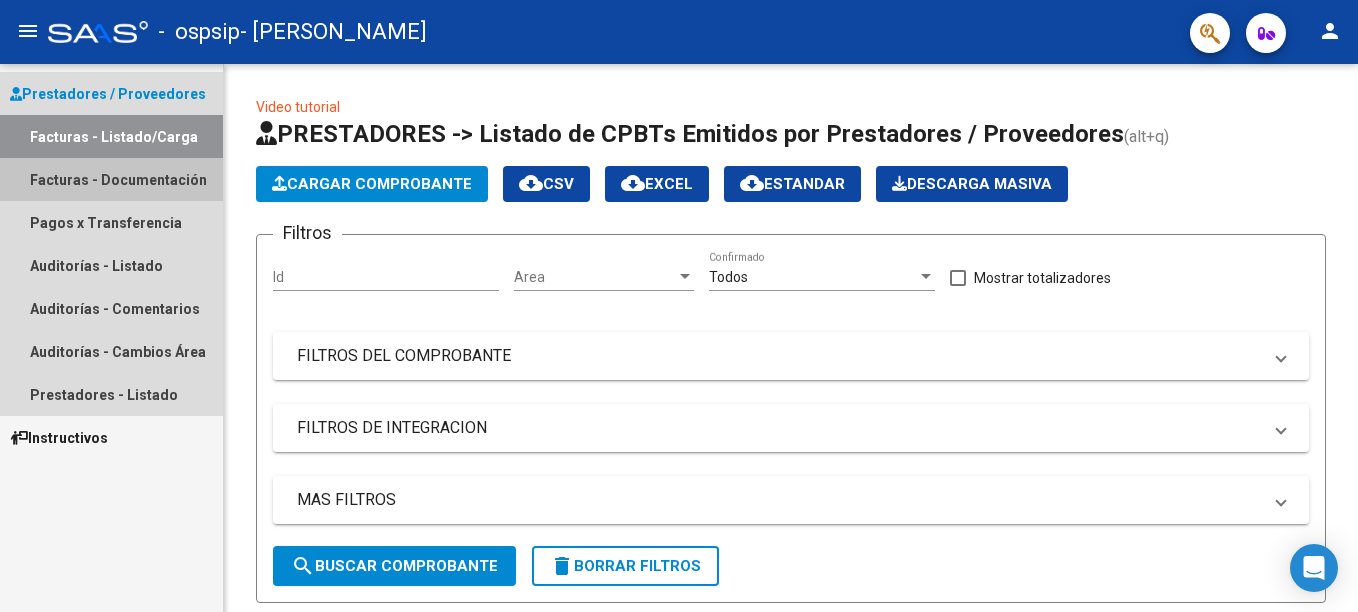 click on "Facturas - Documentación" at bounding box center (111, 179) 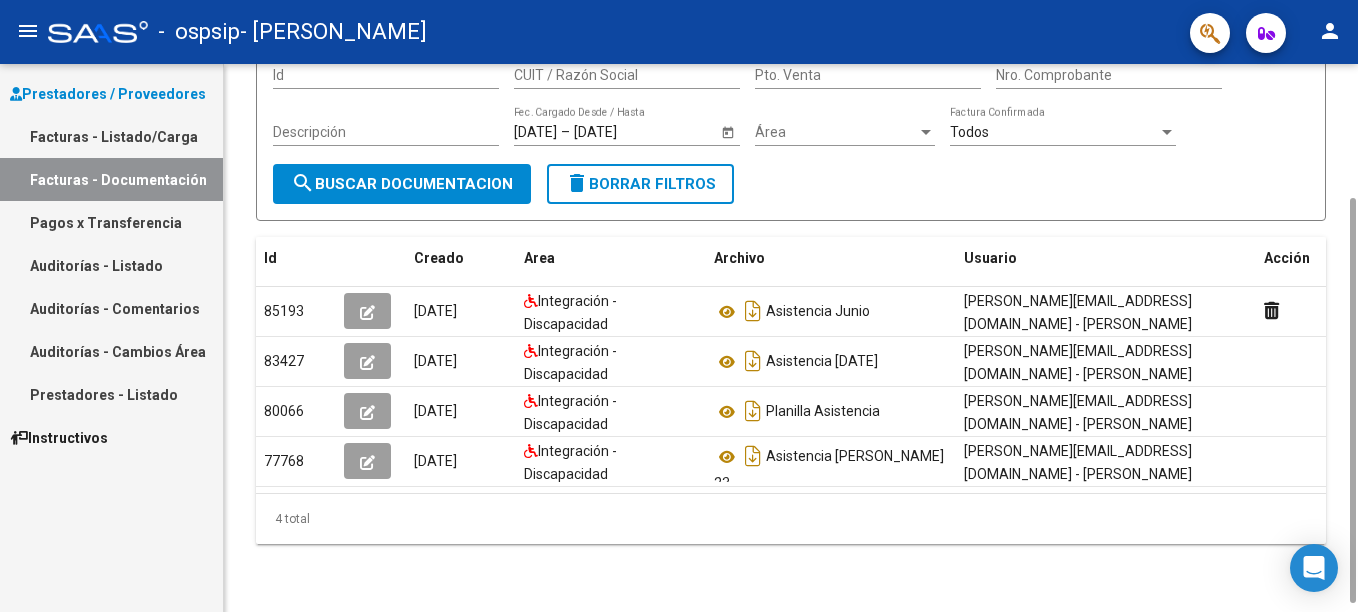 scroll, scrollTop: 192, scrollLeft: 0, axis: vertical 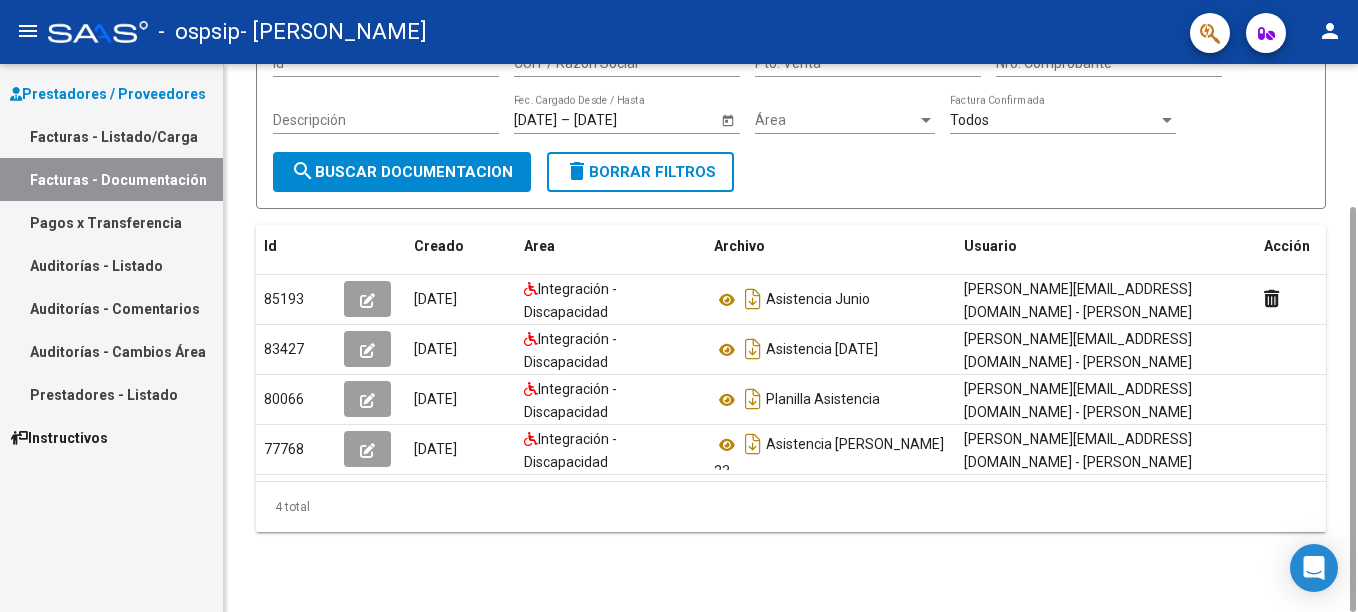 drag, startPoint x: 1351, startPoint y: 113, endPoint x: 1361, endPoint y: 289, distance: 176.28386 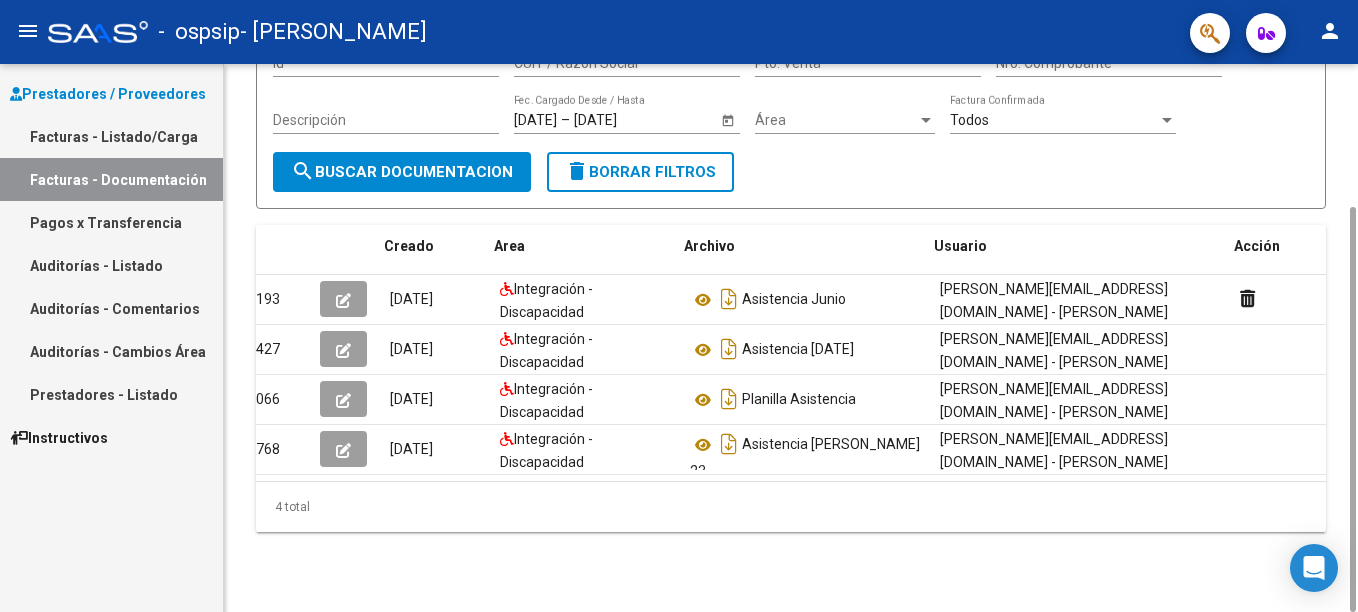 scroll, scrollTop: 0, scrollLeft: 30, axis: horizontal 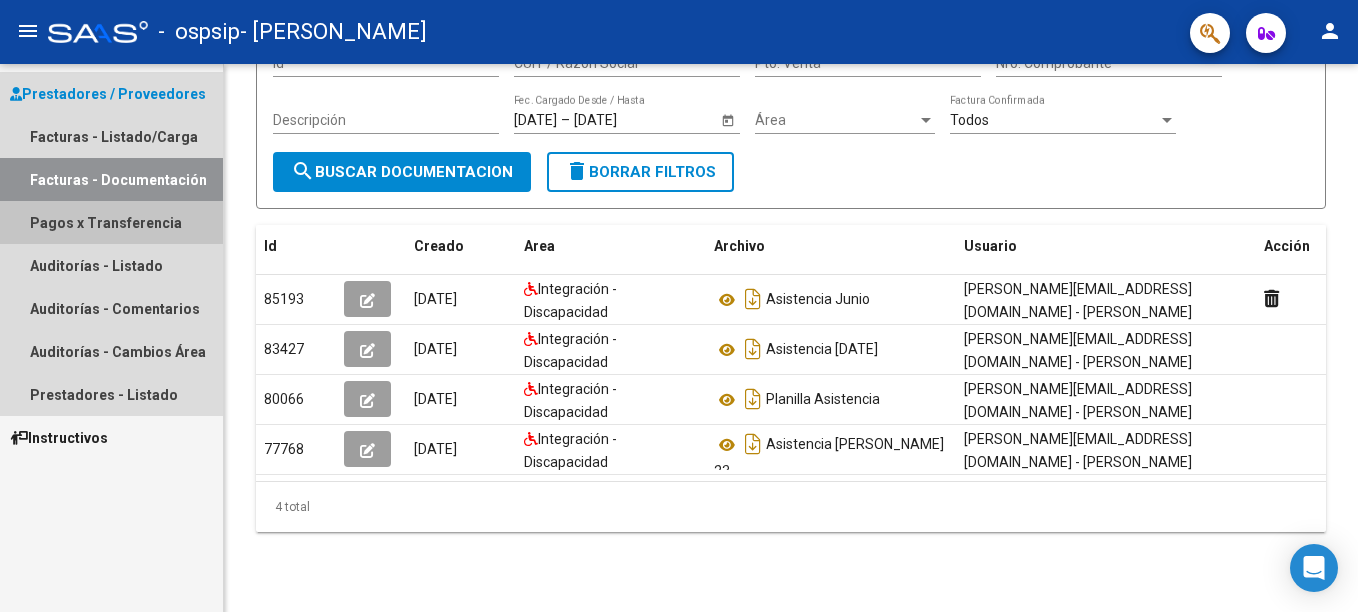 click on "Pagos x Transferencia" at bounding box center (111, 222) 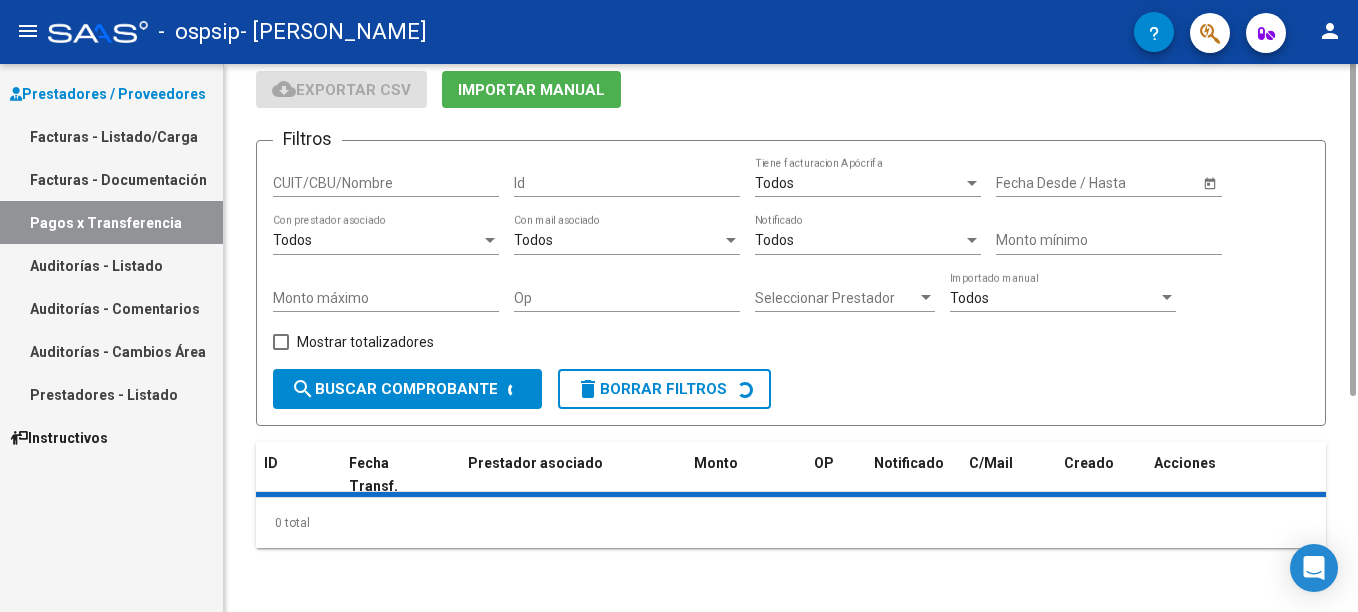 scroll, scrollTop: 0, scrollLeft: 0, axis: both 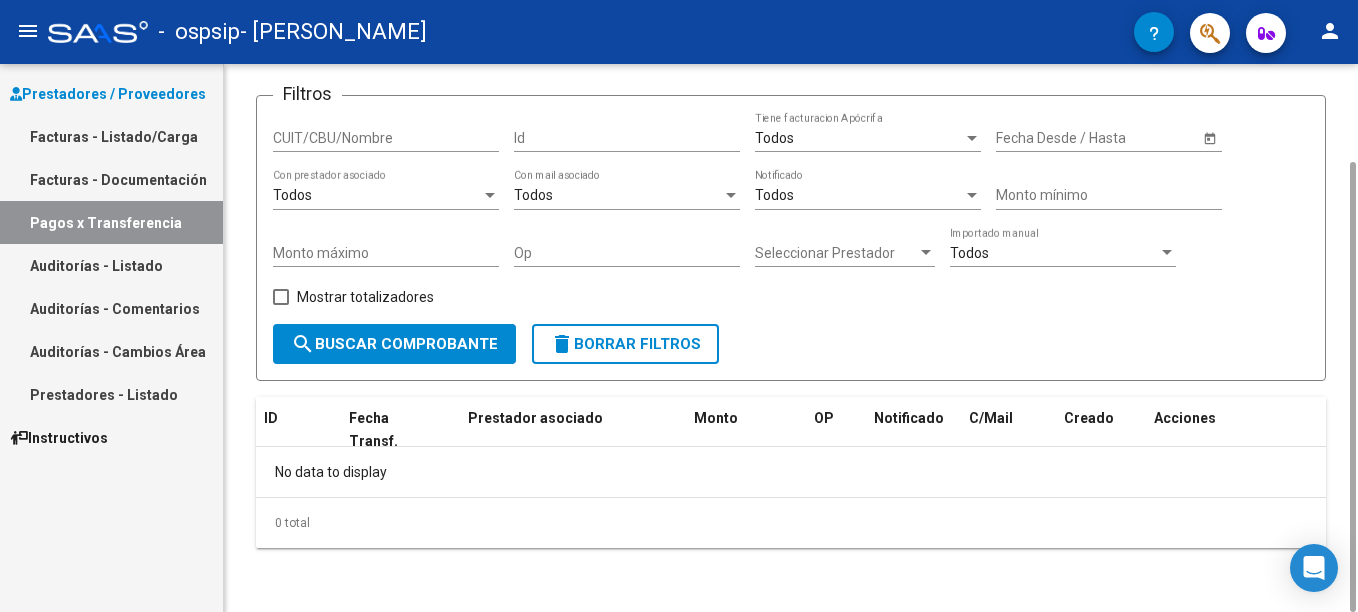 drag, startPoint x: 1349, startPoint y: 219, endPoint x: 1361, endPoint y: 344, distance: 125.57468 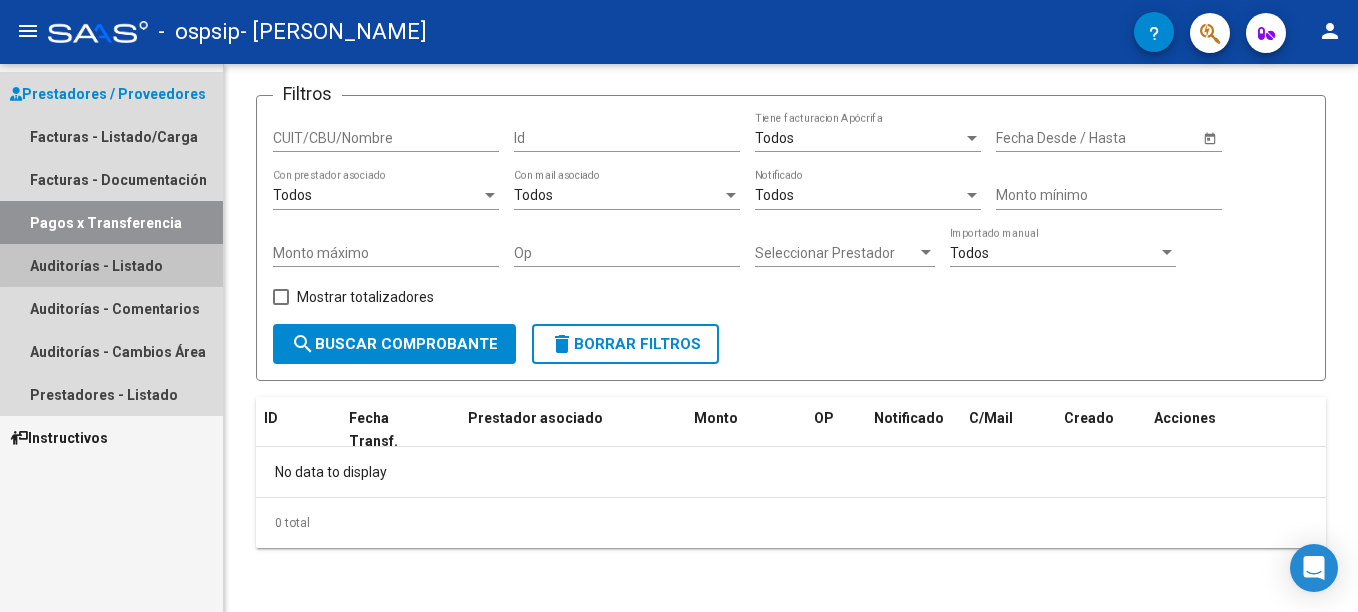 click on "Auditorías - Listado" at bounding box center [111, 265] 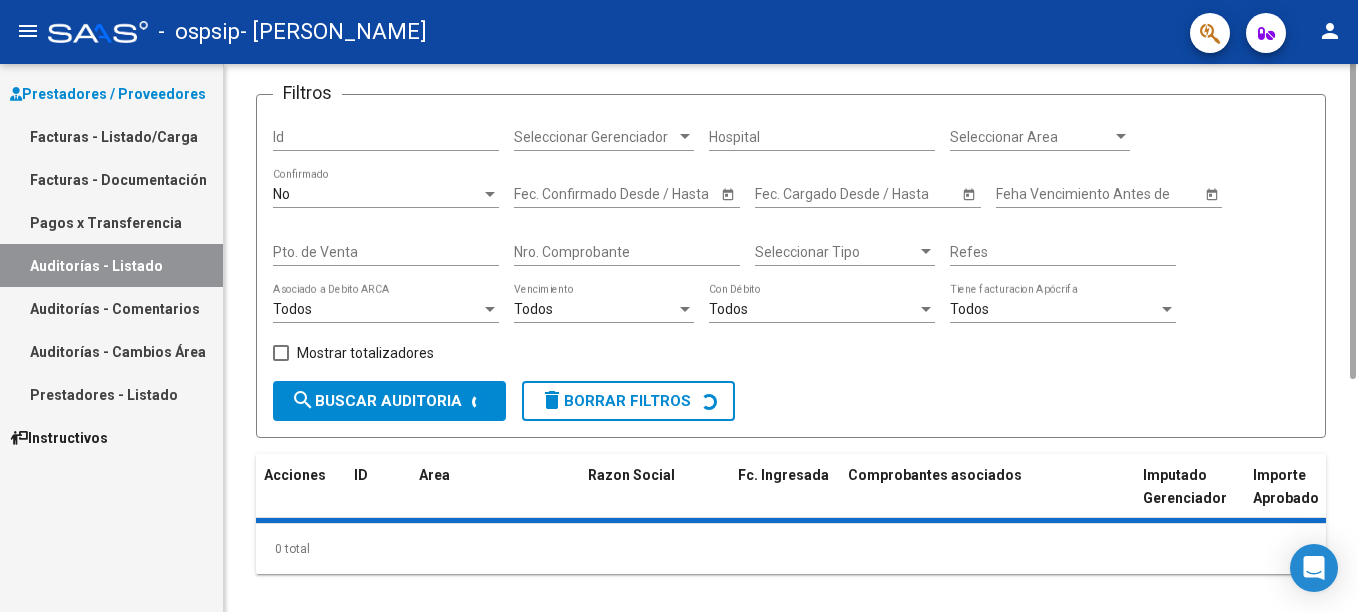 scroll, scrollTop: 0, scrollLeft: 0, axis: both 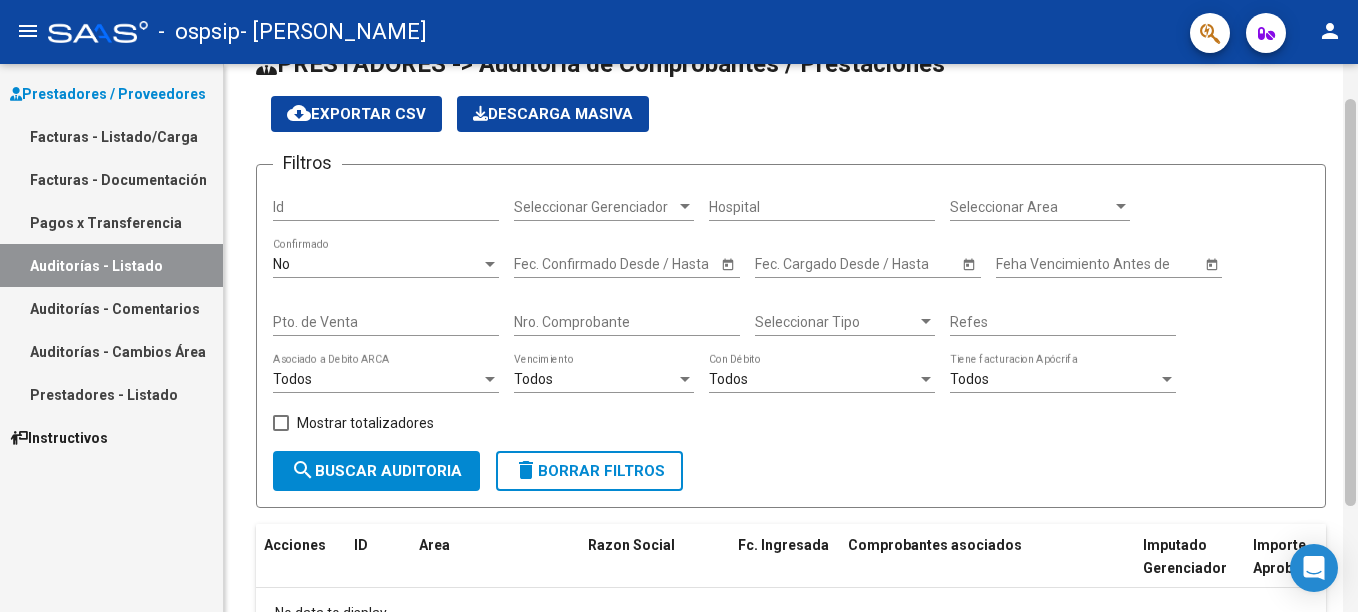drag, startPoint x: 1354, startPoint y: 110, endPoint x: 1353, endPoint y: 148, distance: 38.013157 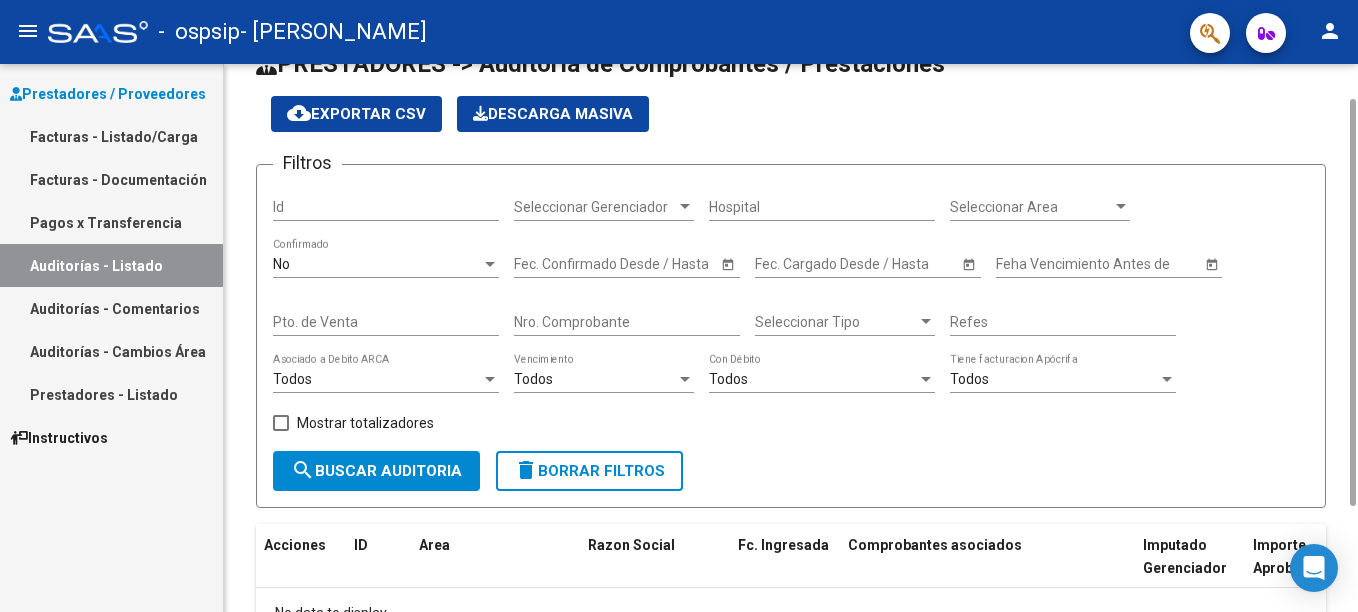 click on "search  Buscar Auditoria" 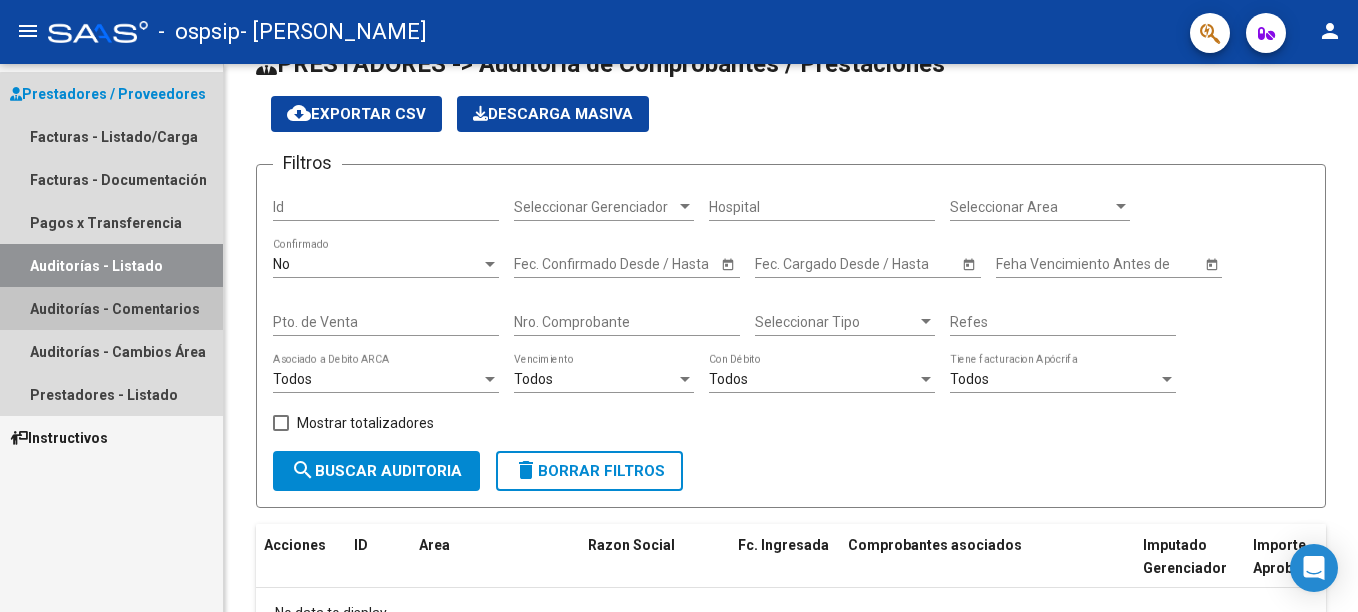 click on "Auditorías - Comentarios" at bounding box center [111, 308] 